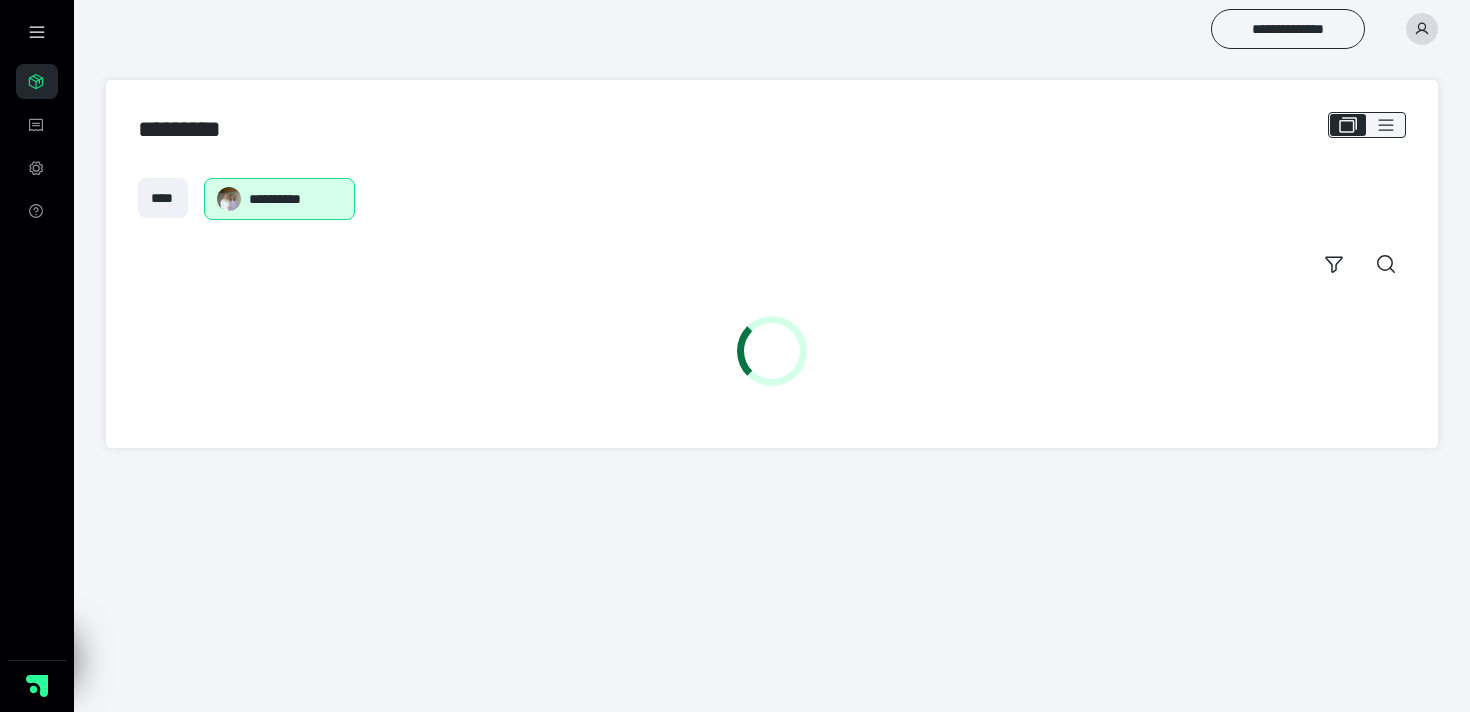 scroll, scrollTop: 0, scrollLeft: 0, axis: both 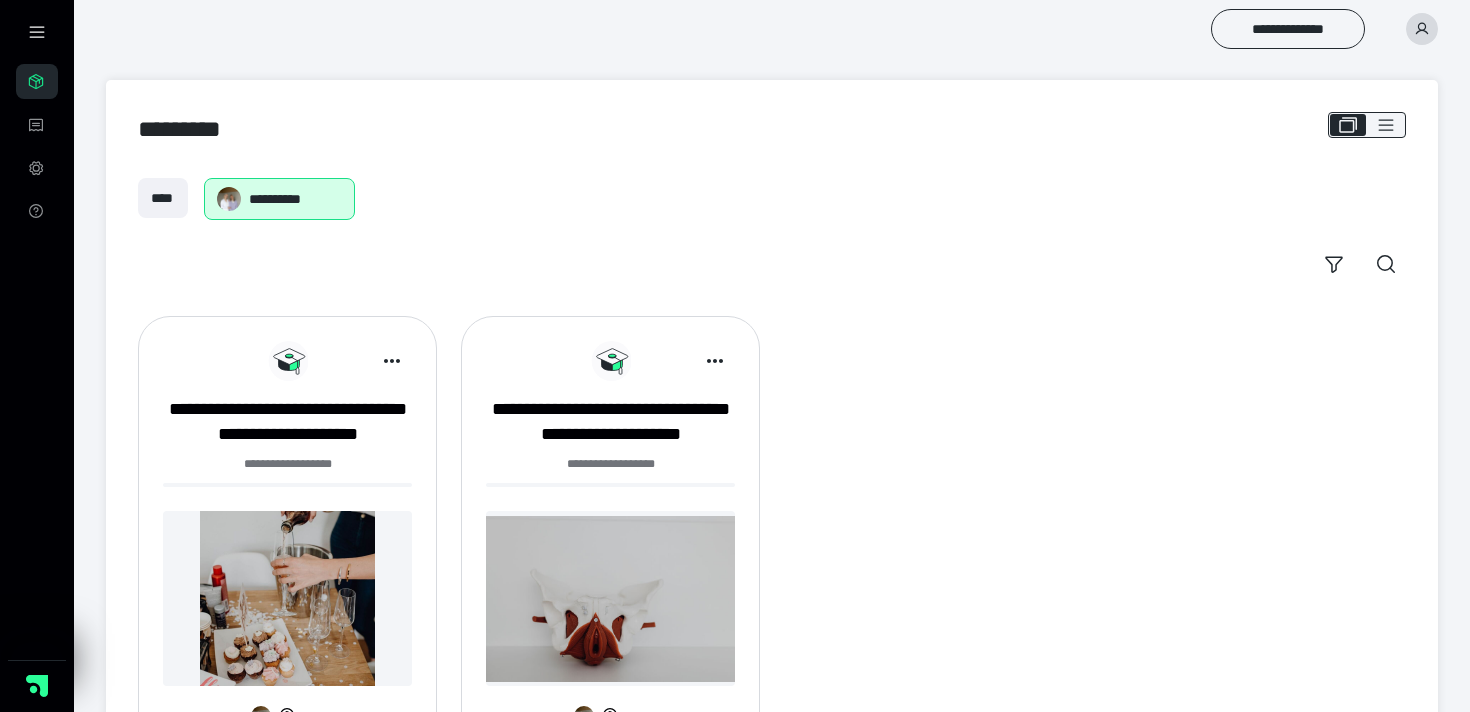 click at bounding box center [610, 598] 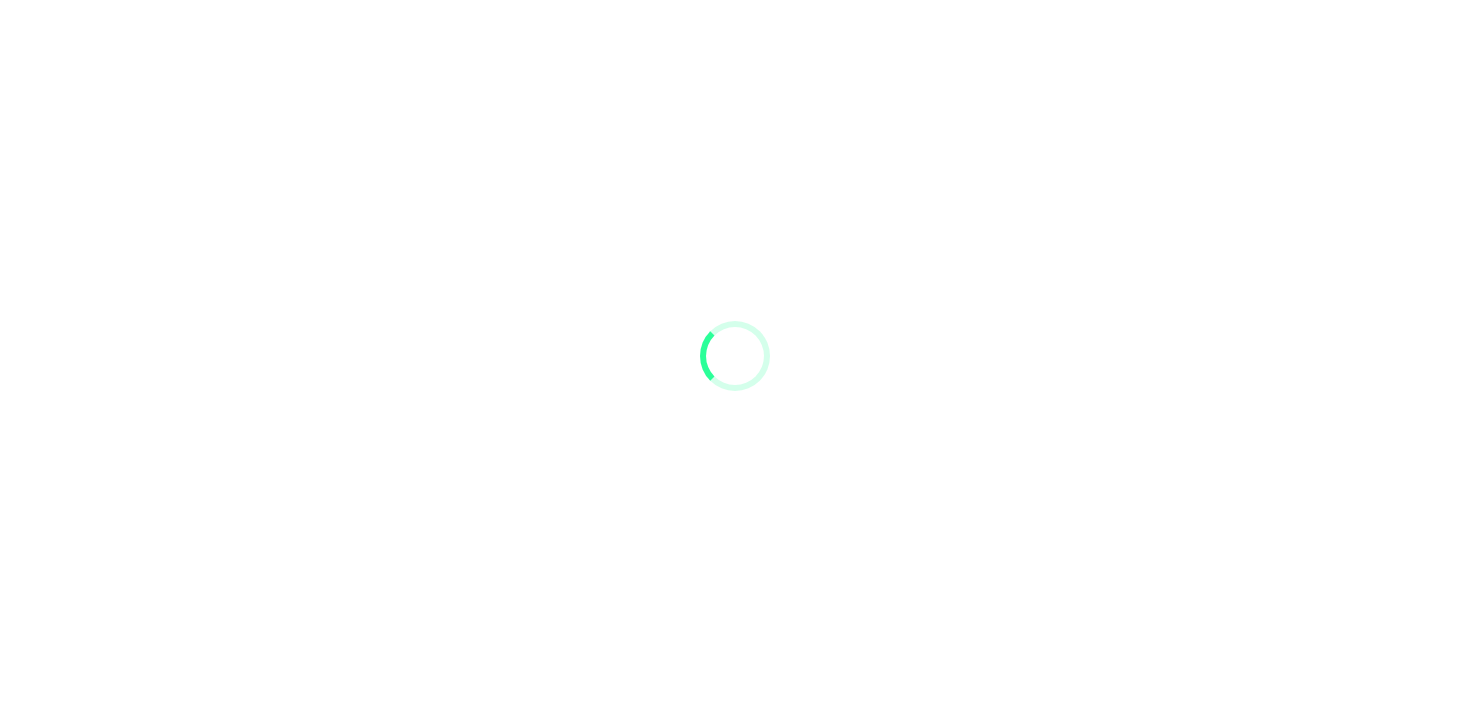 scroll, scrollTop: 0, scrollLeft: 0, axis: both 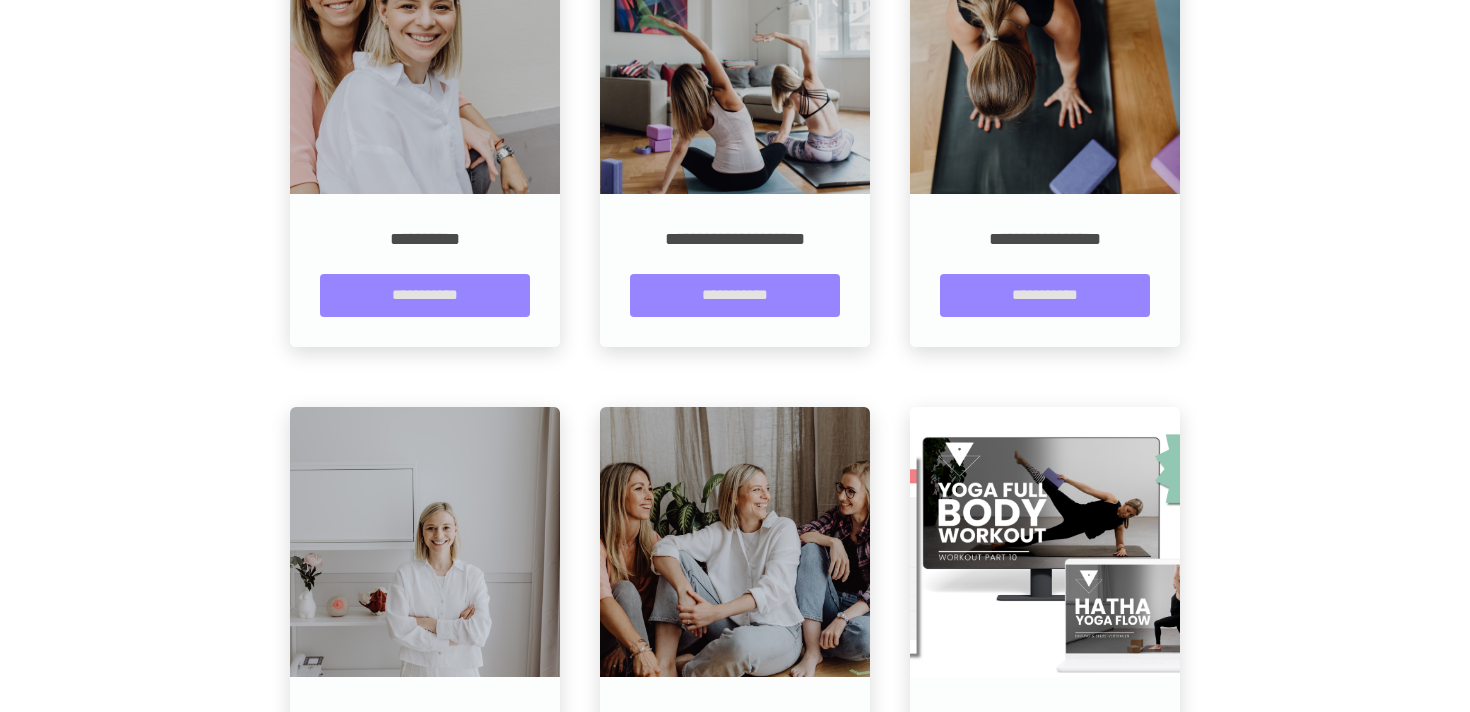 click on "**********" at bounding box center [1045, 270] 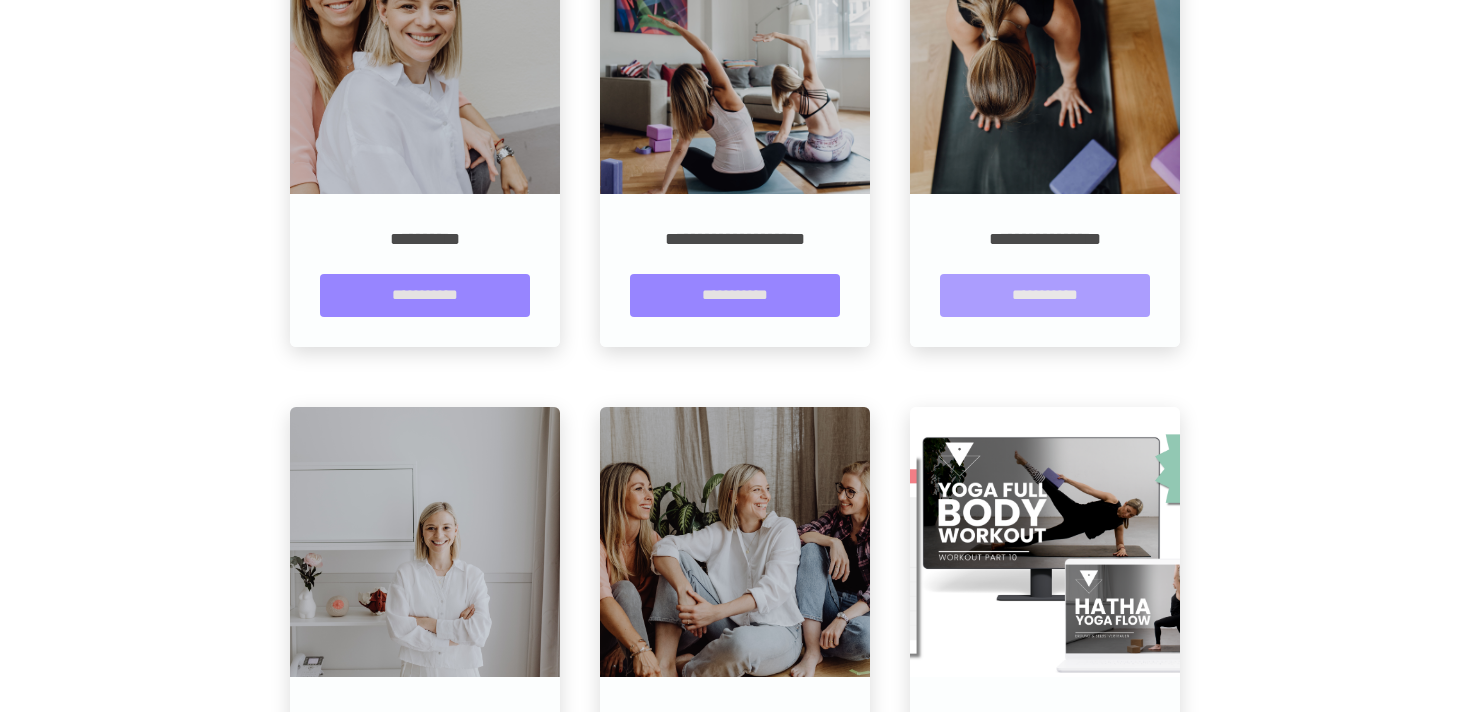 click on "**********" at bounding box center (1045, 295) 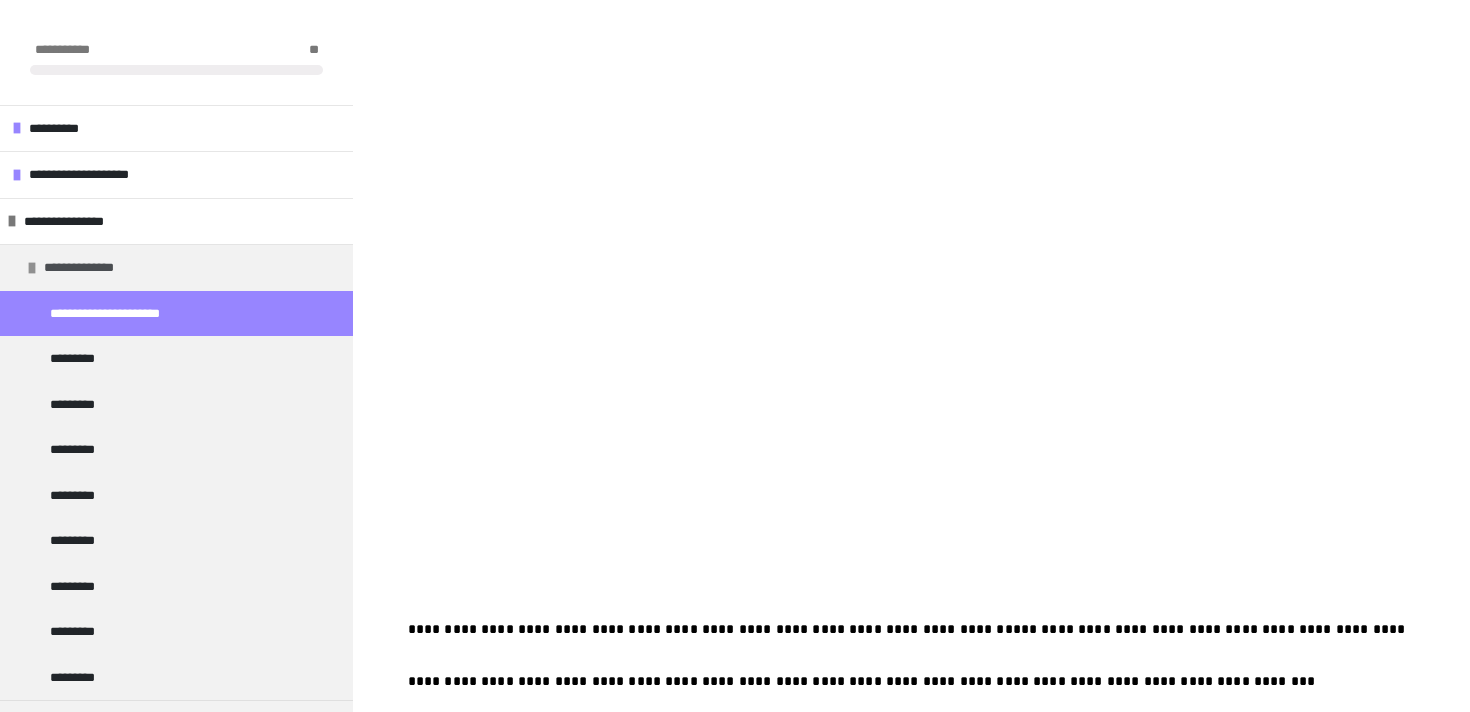 scroll, scrollTop: 555, scrollLeft: 0, axis: vertical 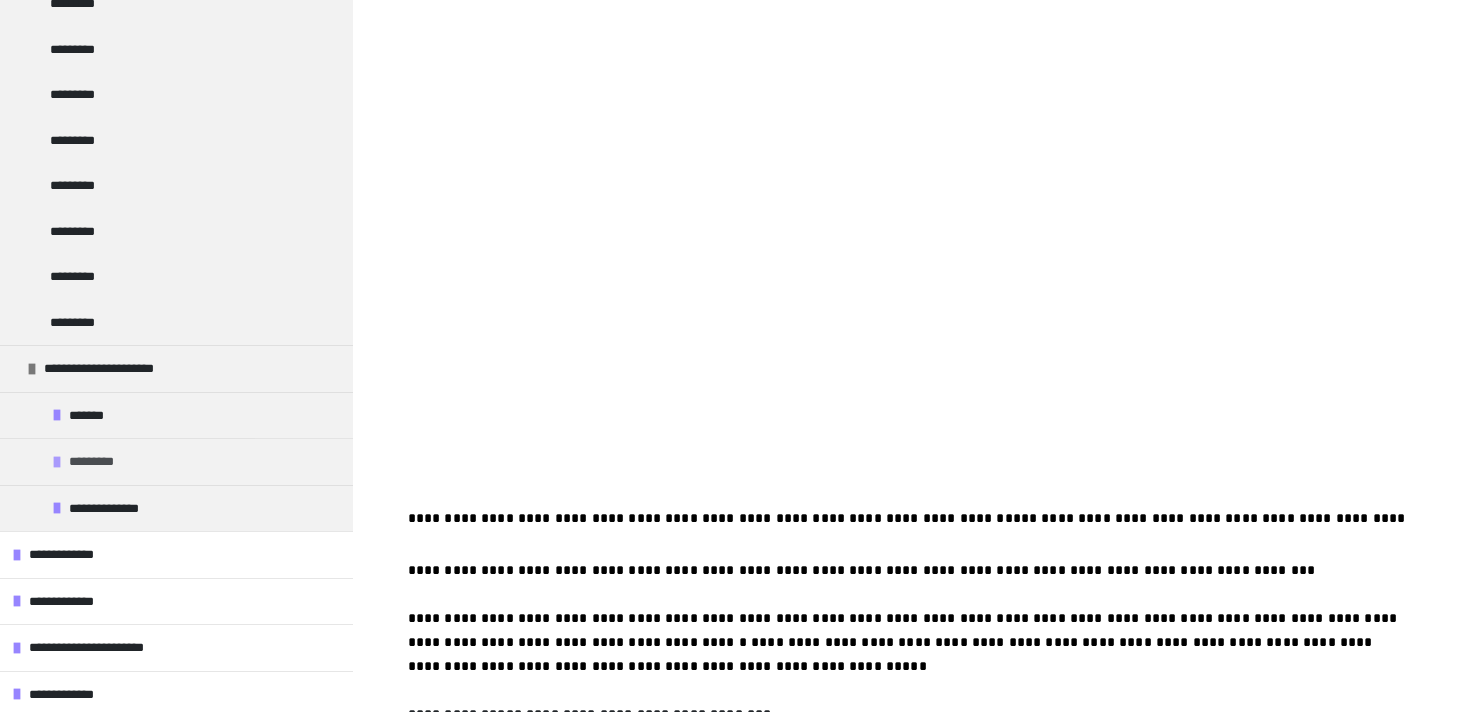 click at bounding box center (57, 462) 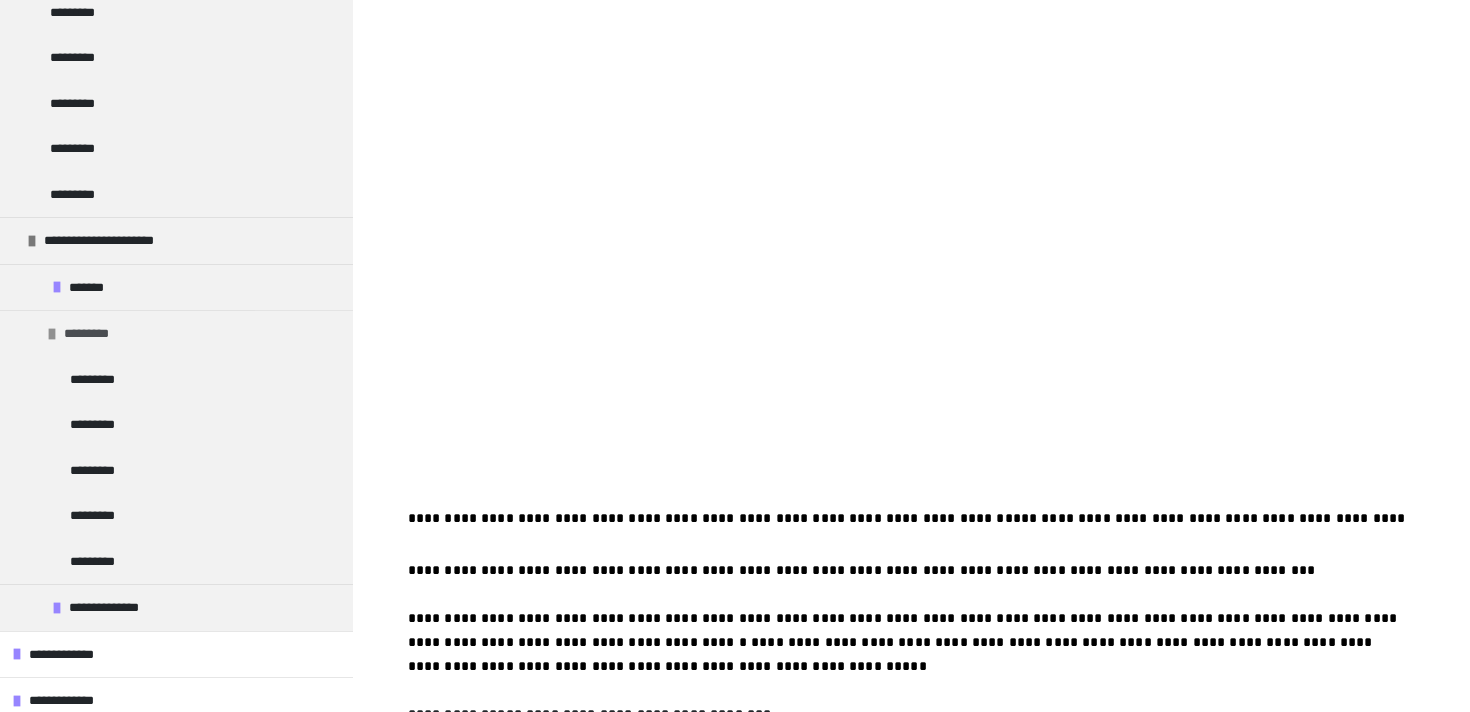 scroll, scrollTop: 570, scrollLeft: 0, axis: vertical 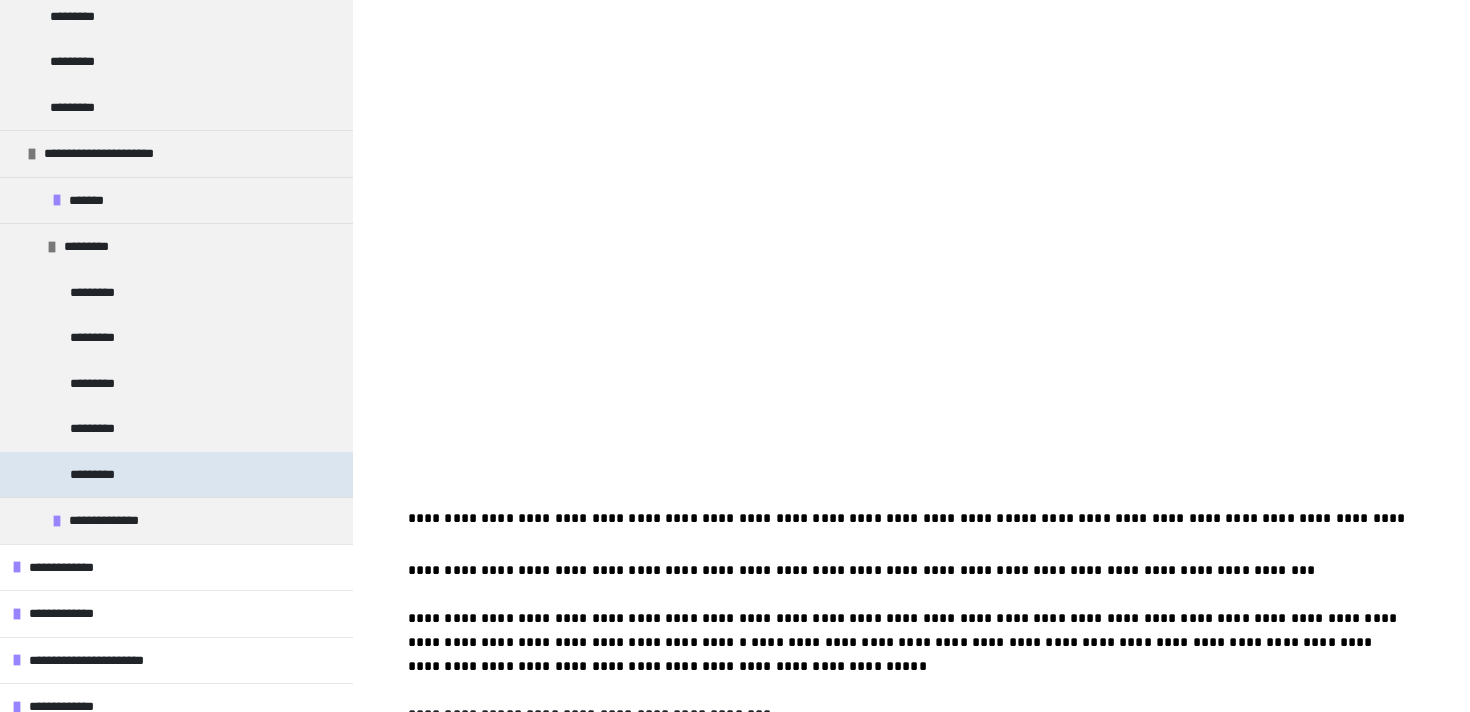 click on "*********" at bounding box center (97, 475) 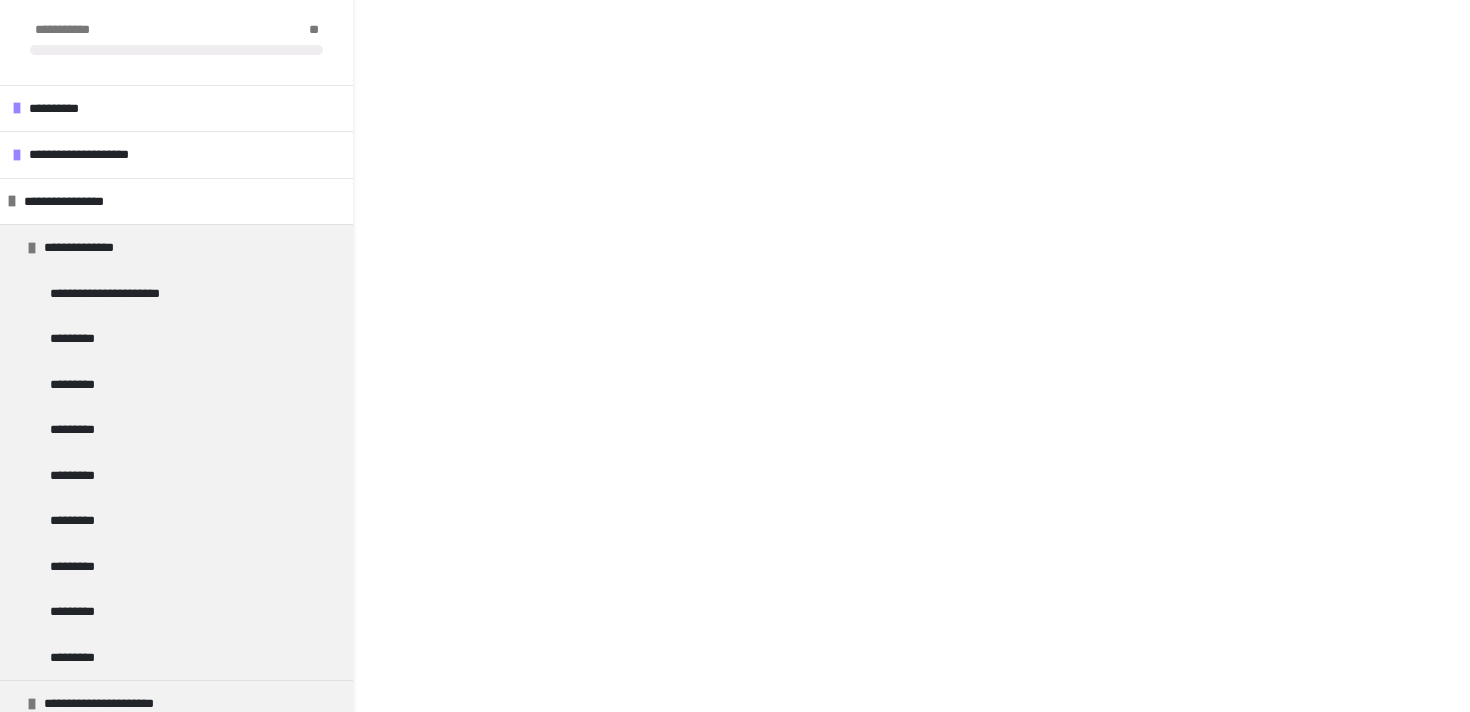 scroll, scrollTop: 171, scrollLeft: 0, axis: vertical 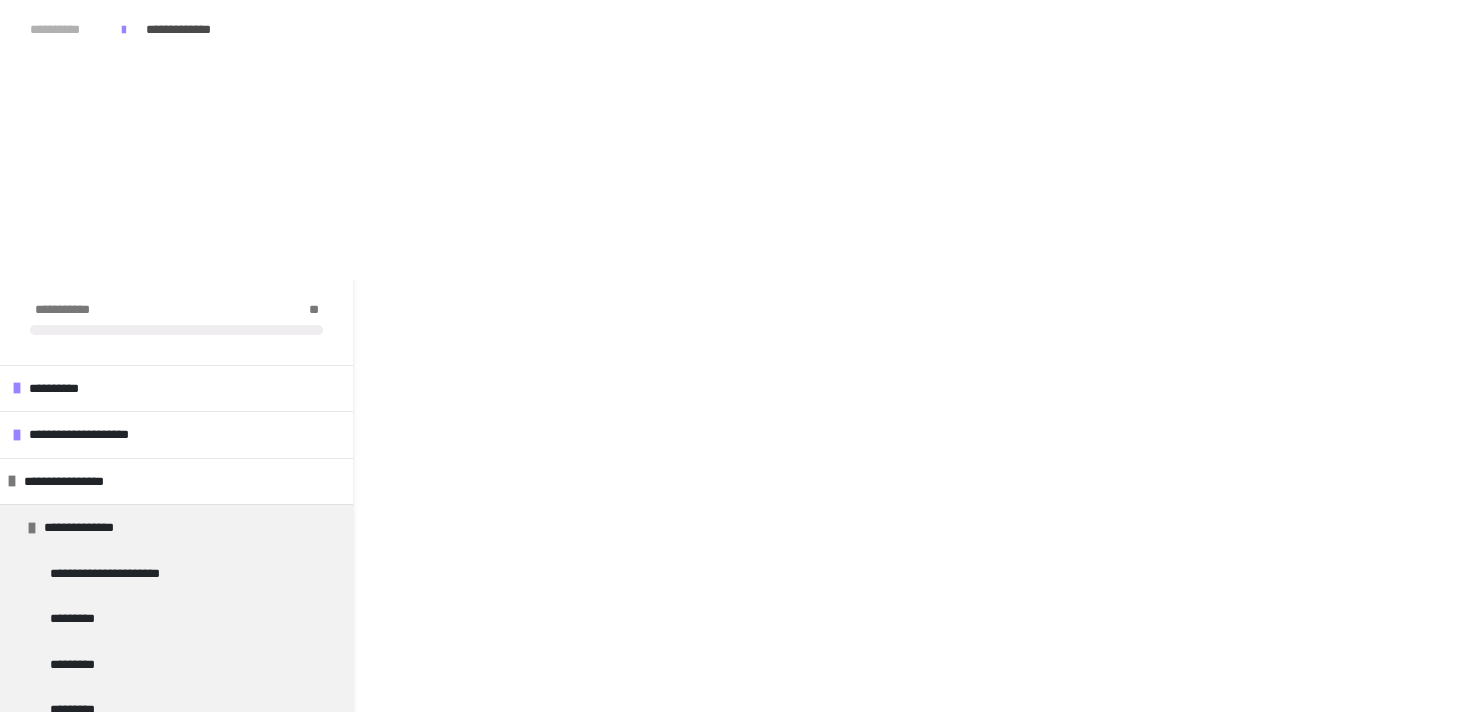 click on "**********" at bounding box center (66, 30) 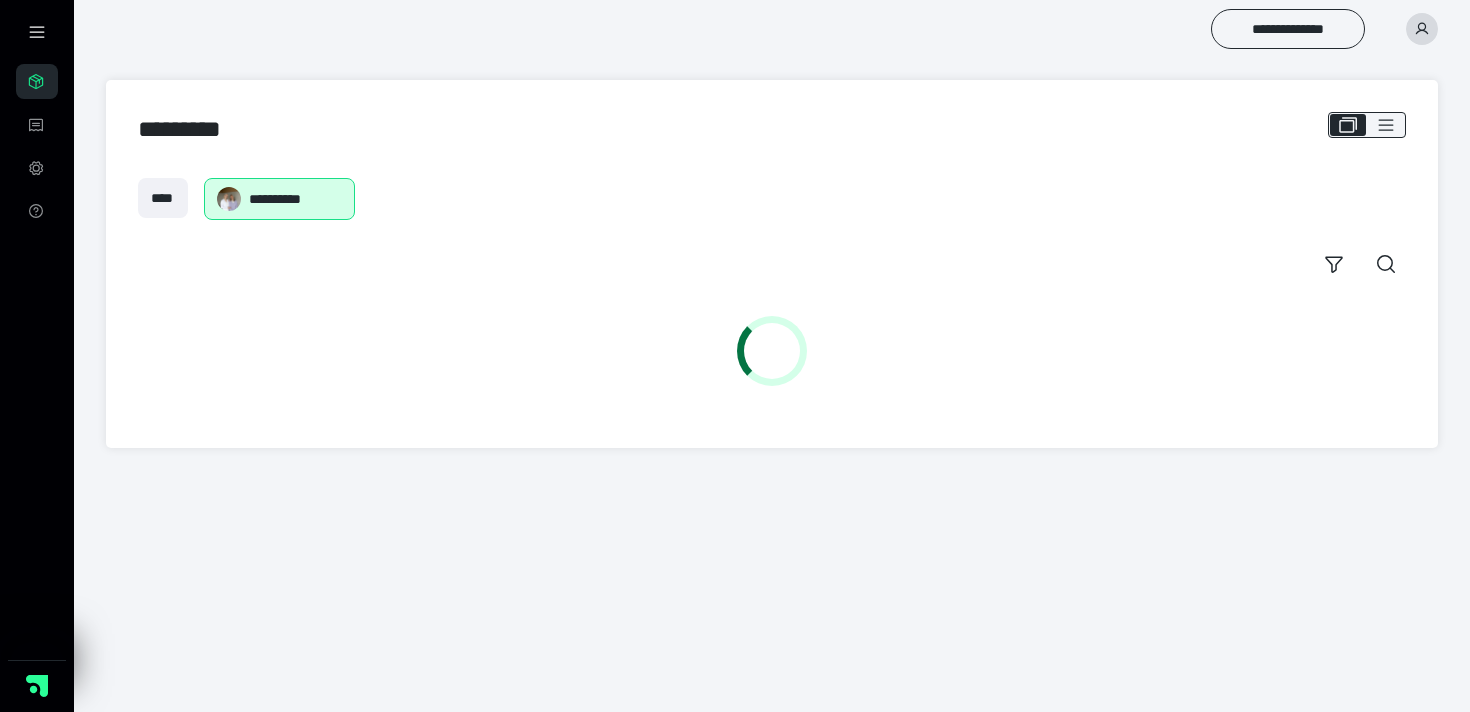 scroll, scrollTop: 0, scrollLeft: 0, axis: both 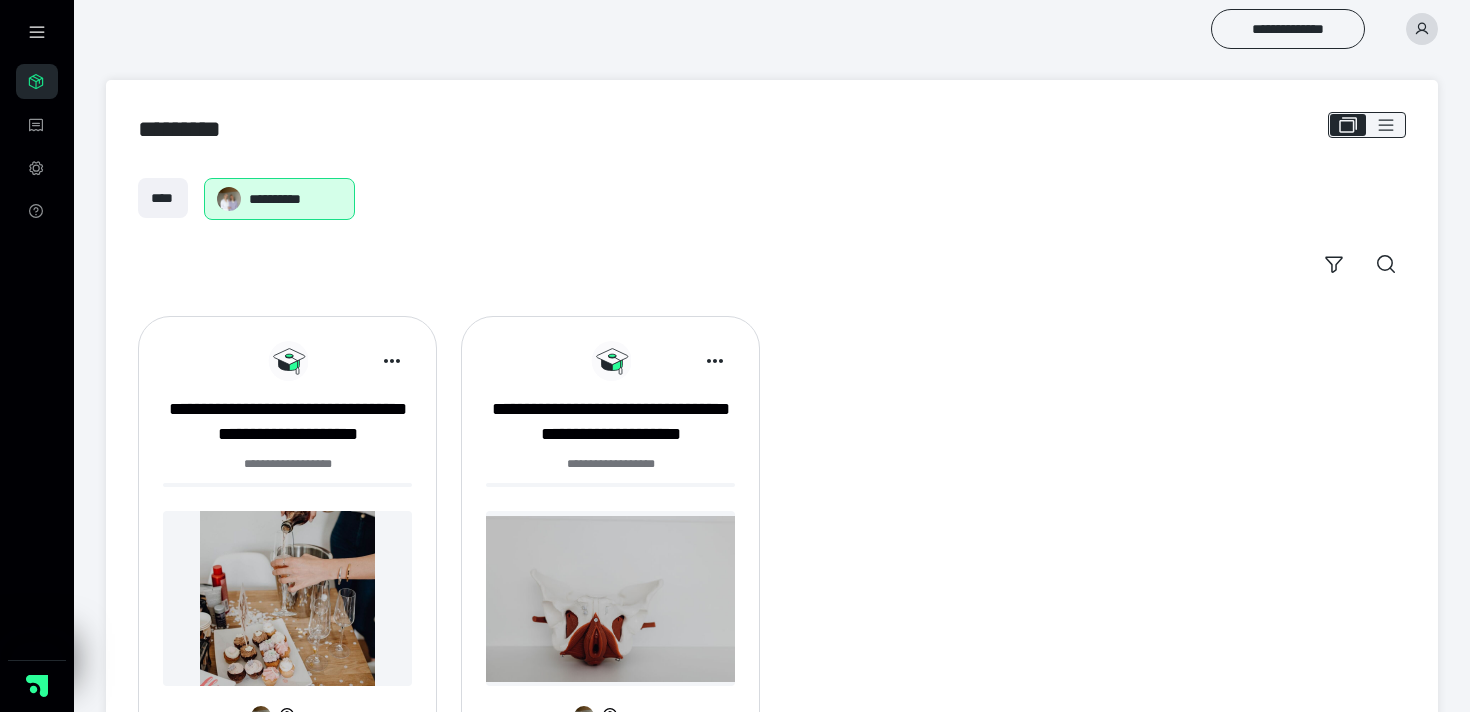 click at bounding box center [287, 598] 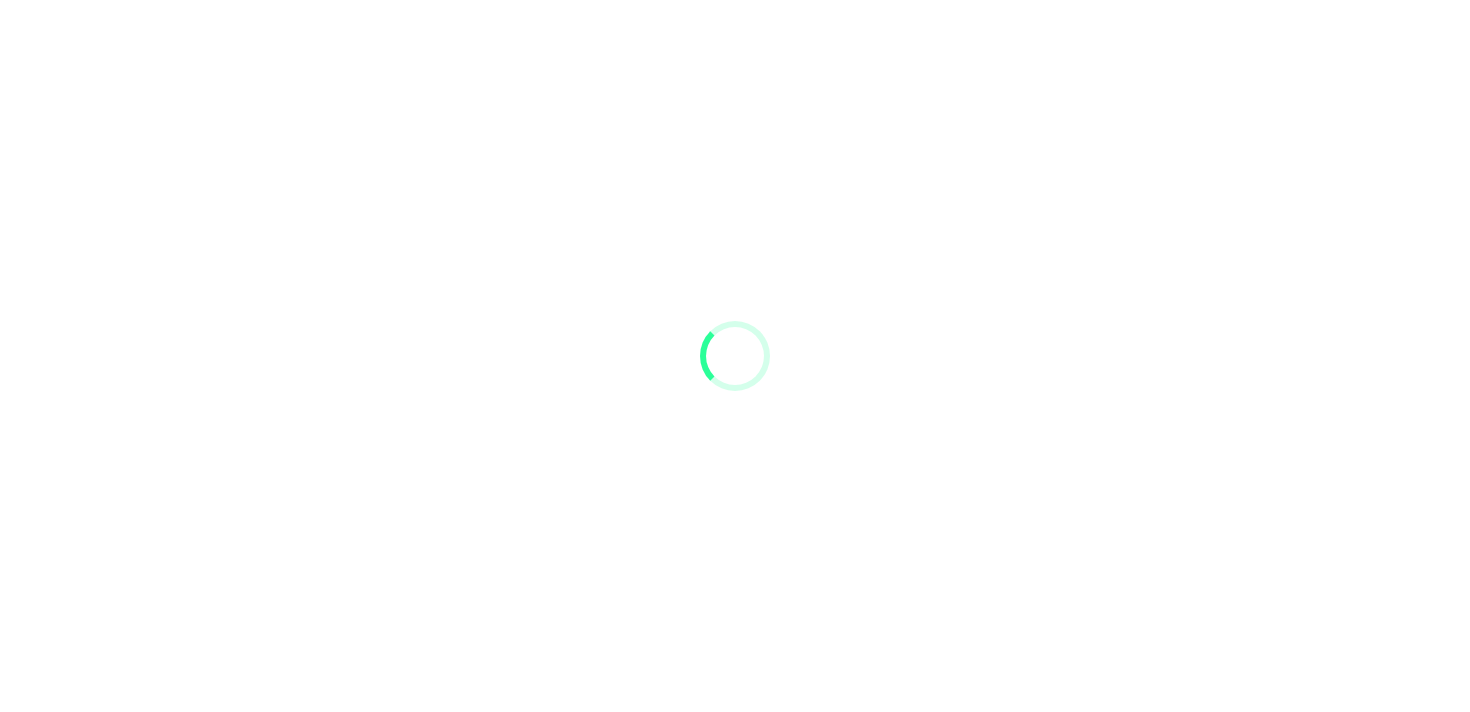 scroll, scrollTop: 0, scrollLeft: 0, axis: both 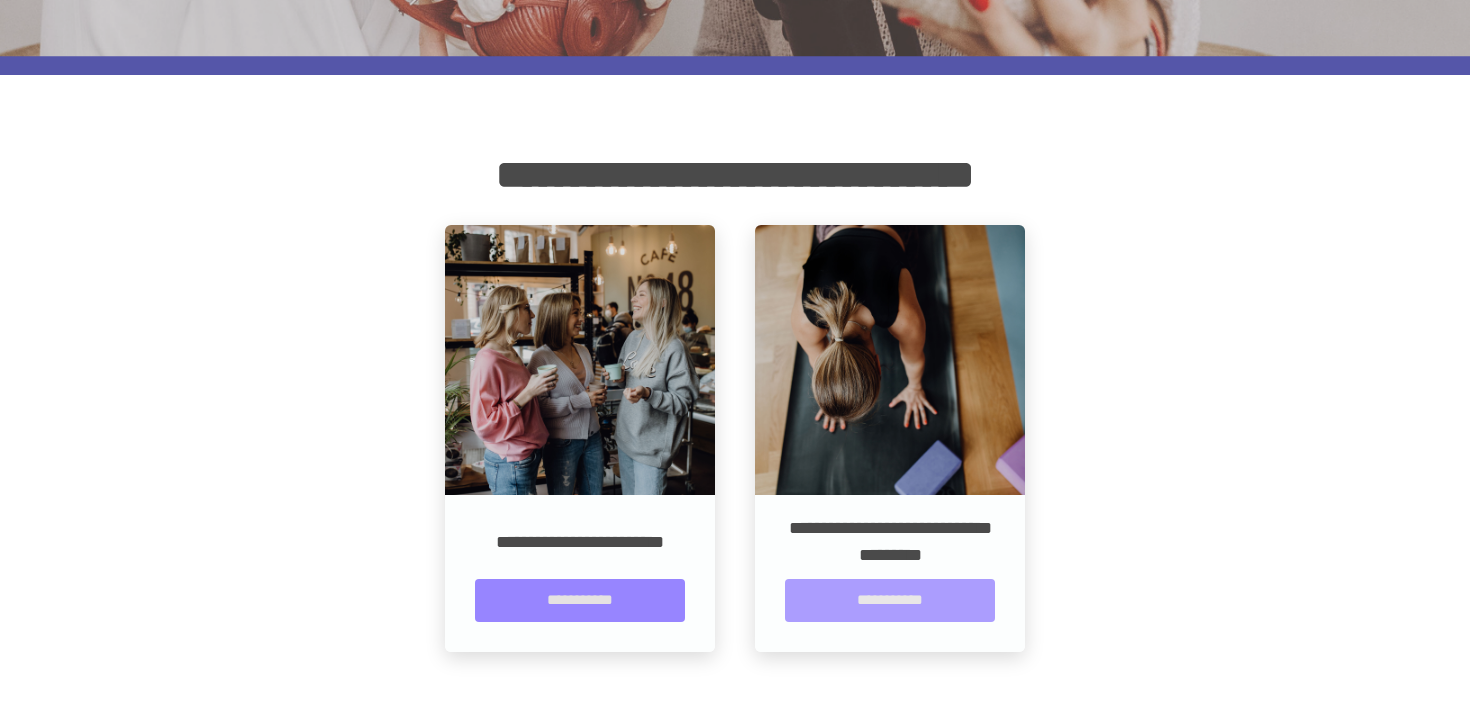 click on "**********" at bounding box center (890, 600) 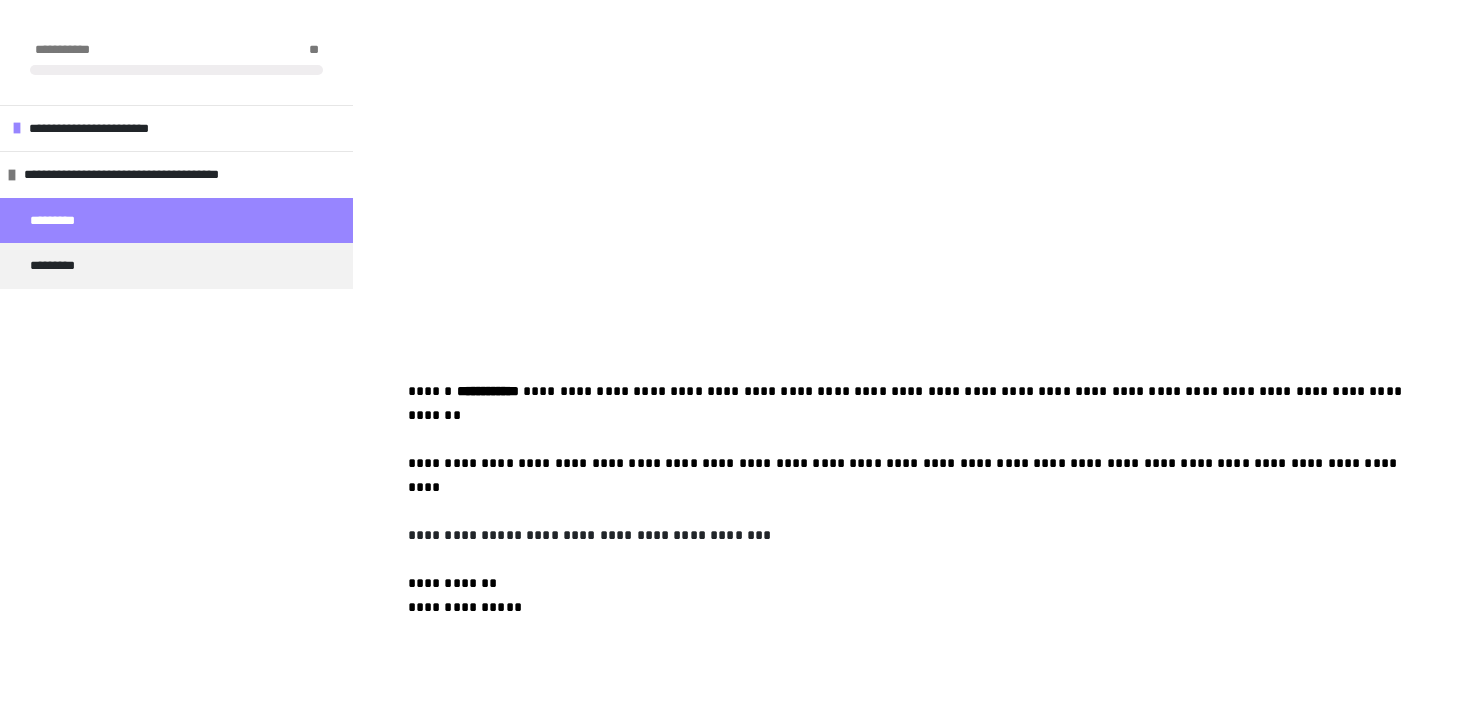 scroll, scrollTop: 669, scrollLeft: 0, axis: vertical 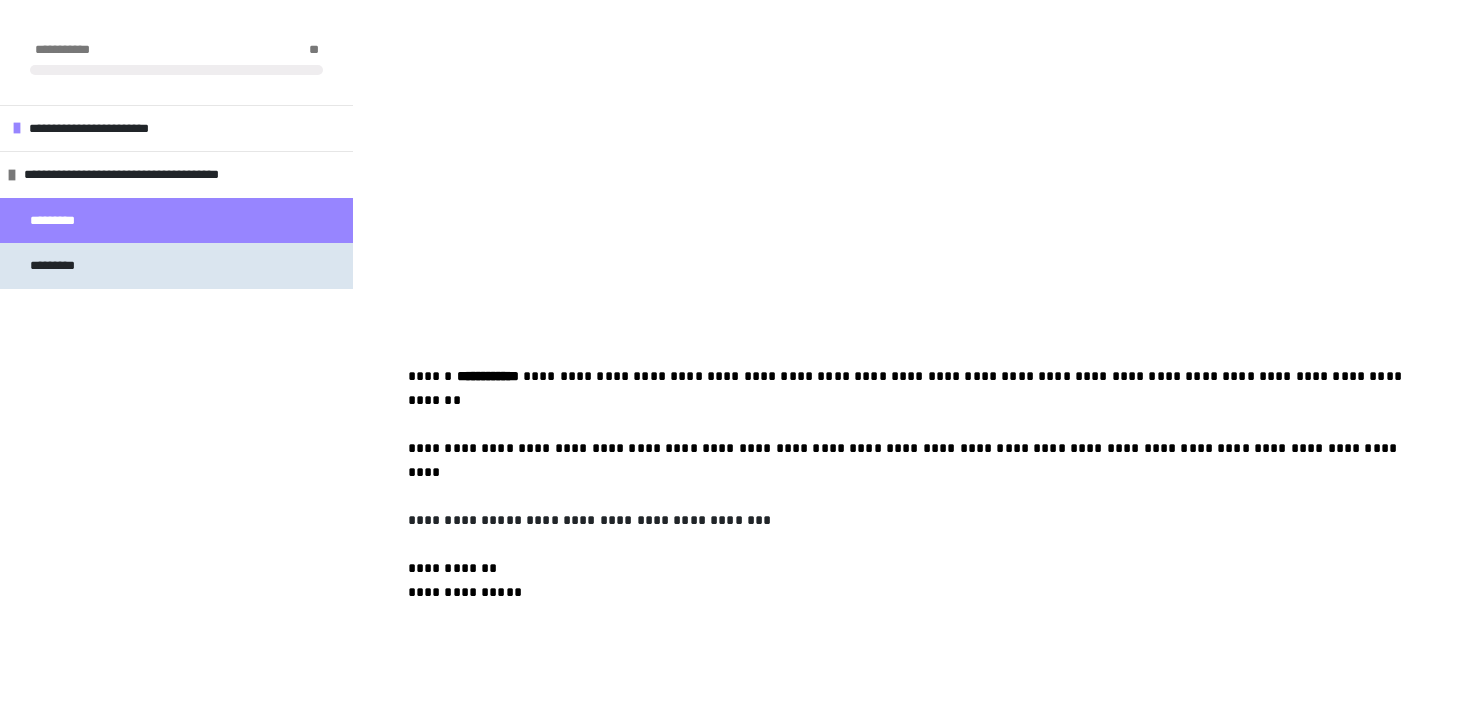 click on "*********" at bounding box center [176, 266] 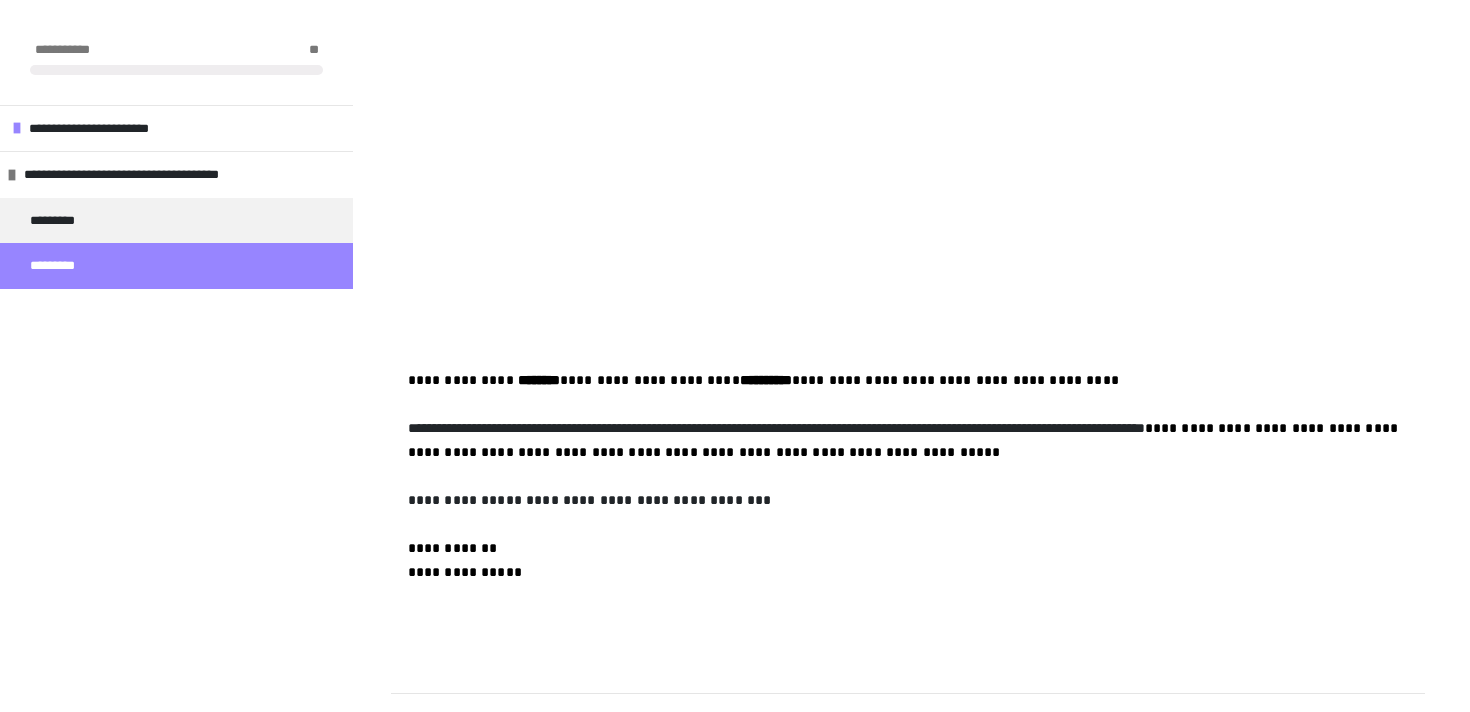 scroll, scrollTop: 646, scrollLeft: 0, axis: vertical 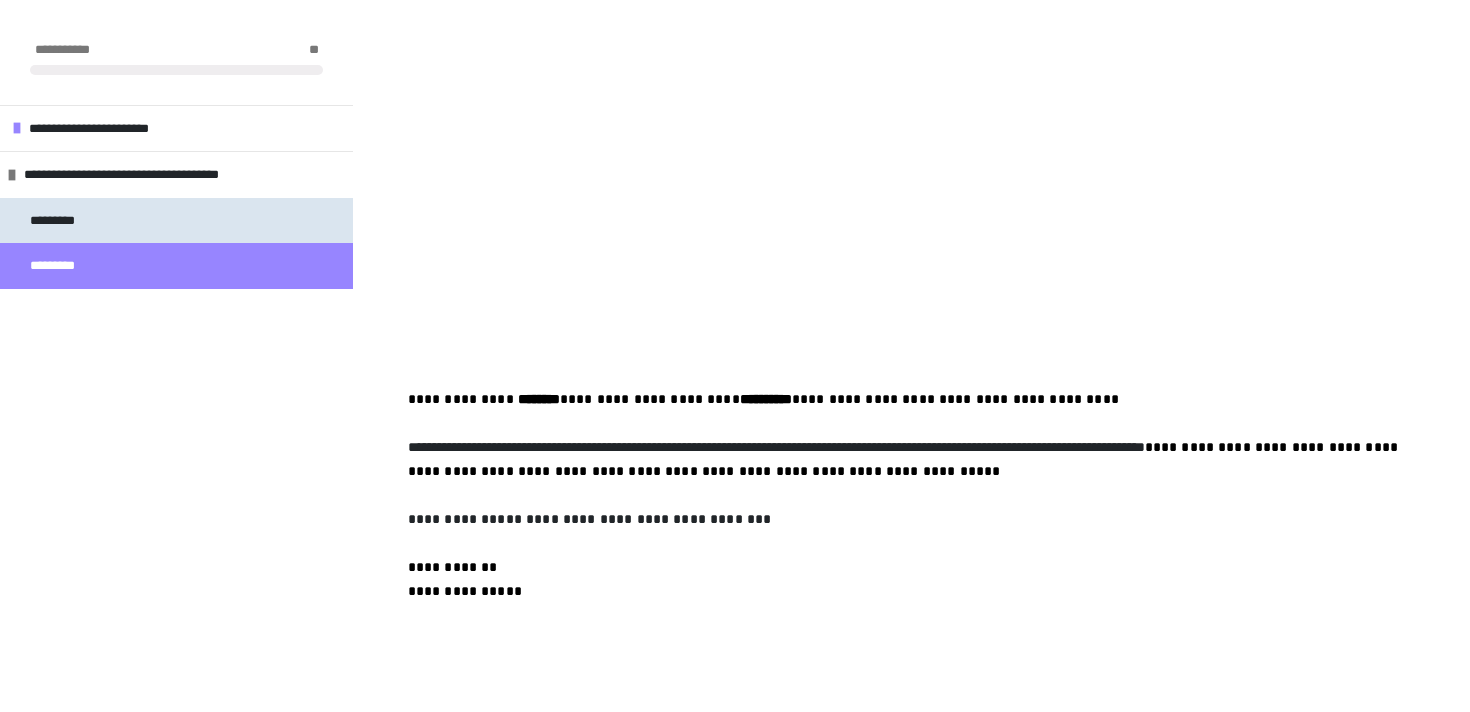click on "*********" at bounding box center (176, 221) 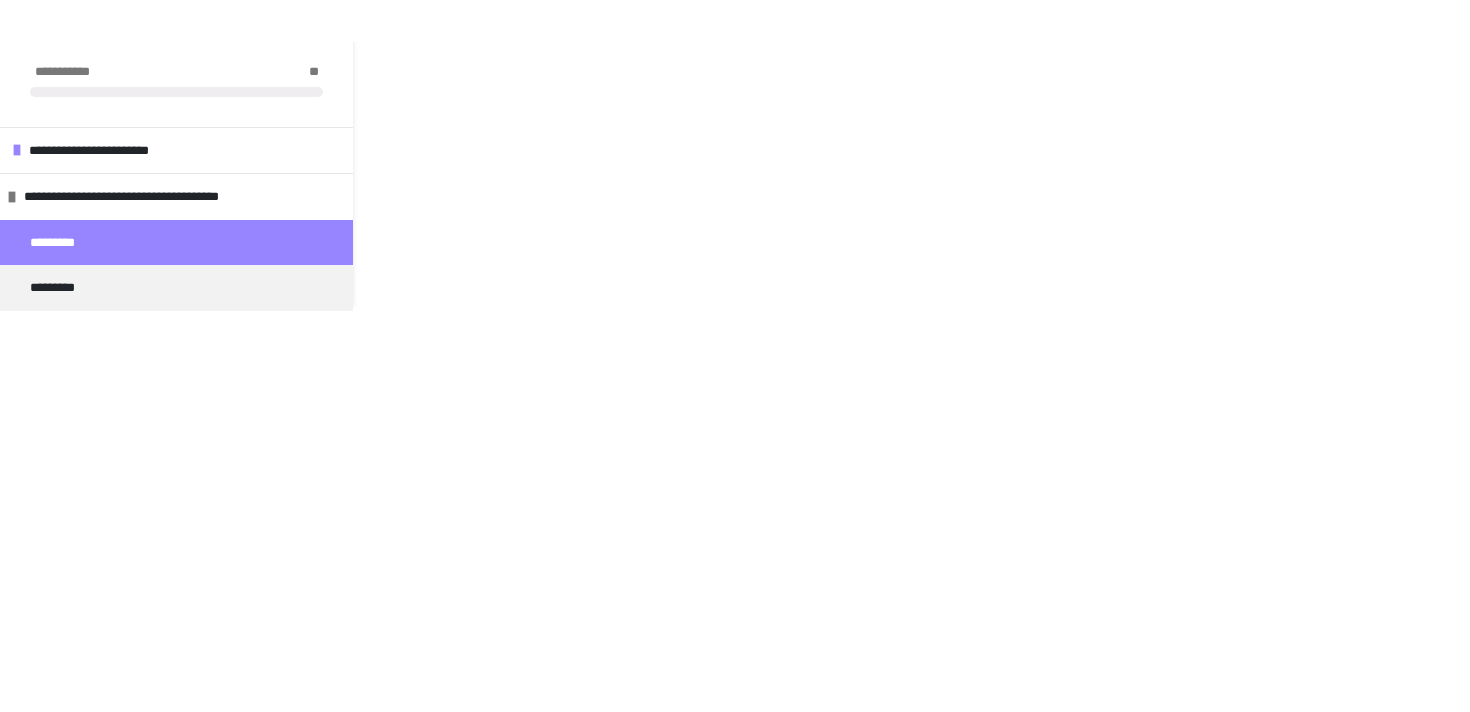 scroll, scrollTop: 0, scrollLeft: 0, axis: both 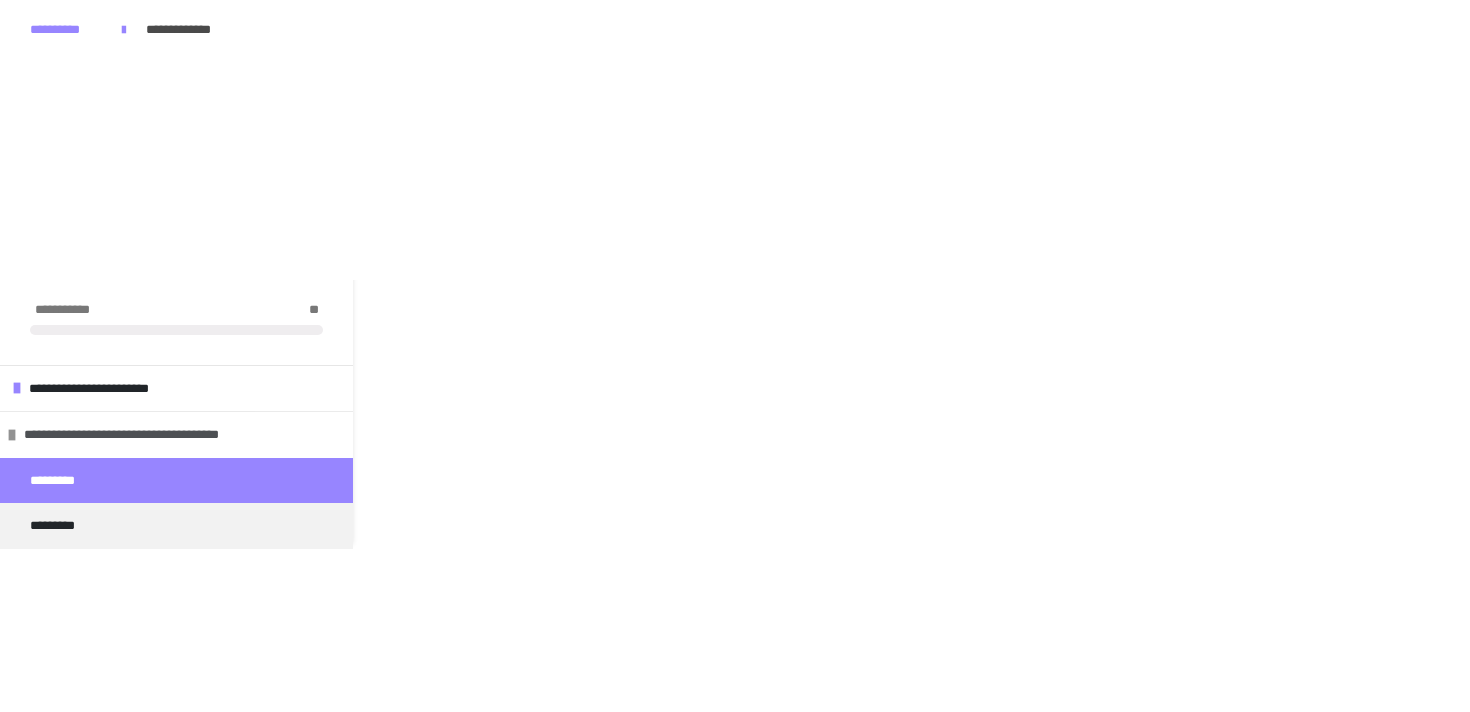 click on "**********" at bounding box center [158, 435] 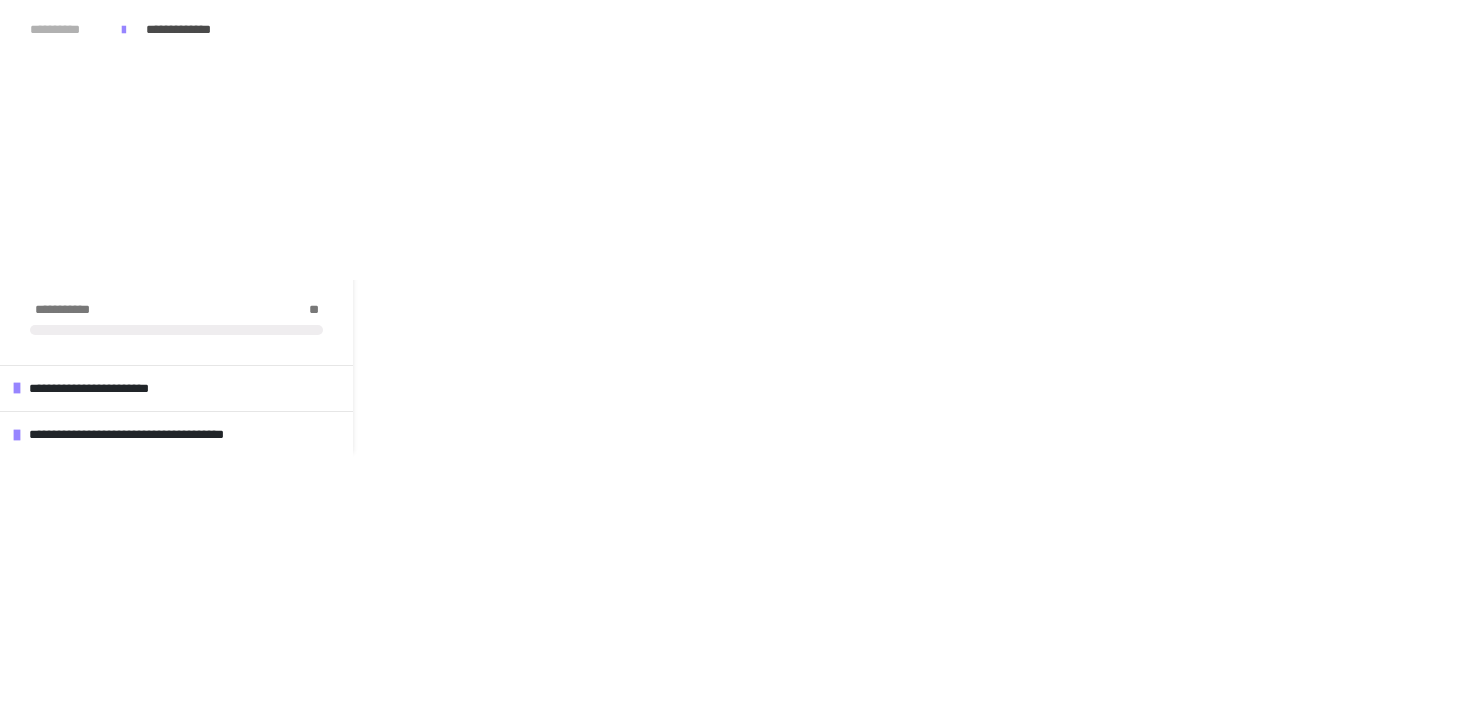 click on "**********" at bounding box center (66, 30) 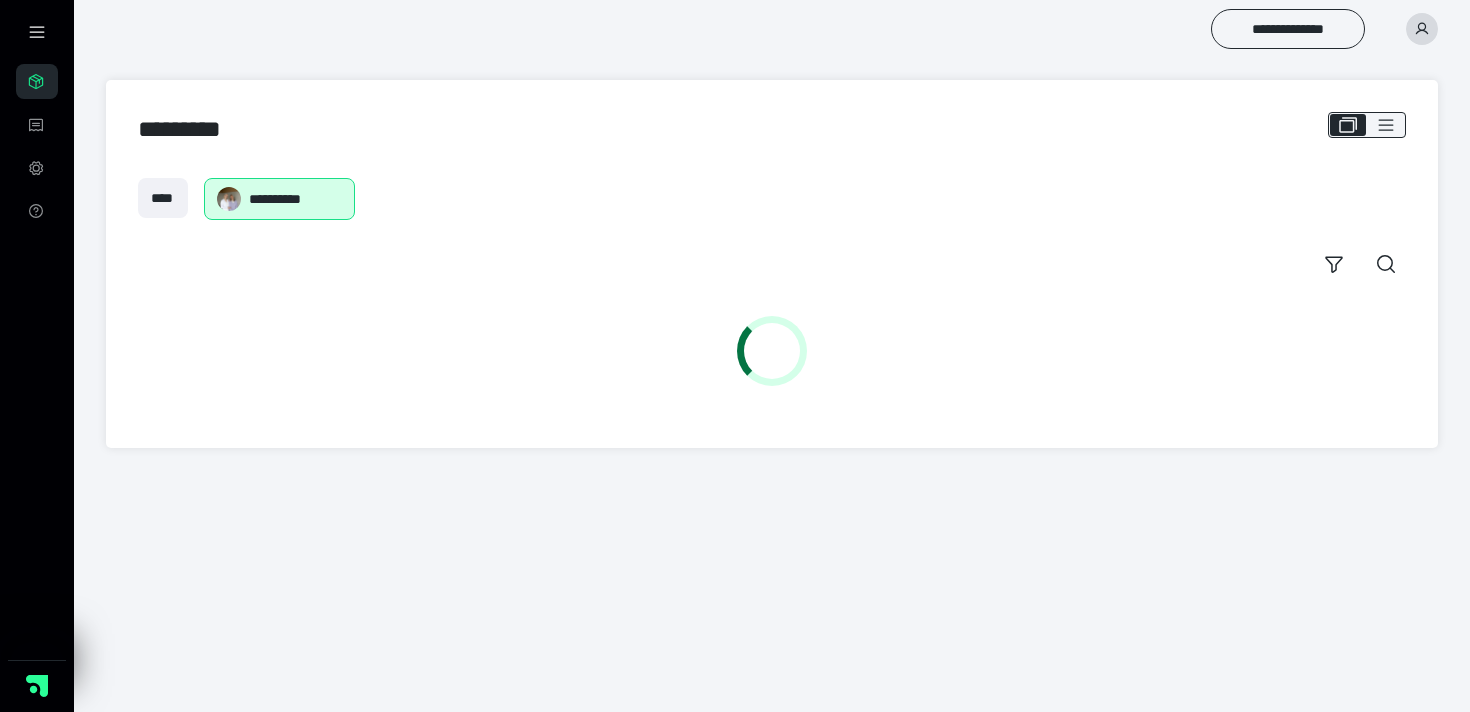 scroll, scrollTop: 0, scrollLeft: 0, axis: both 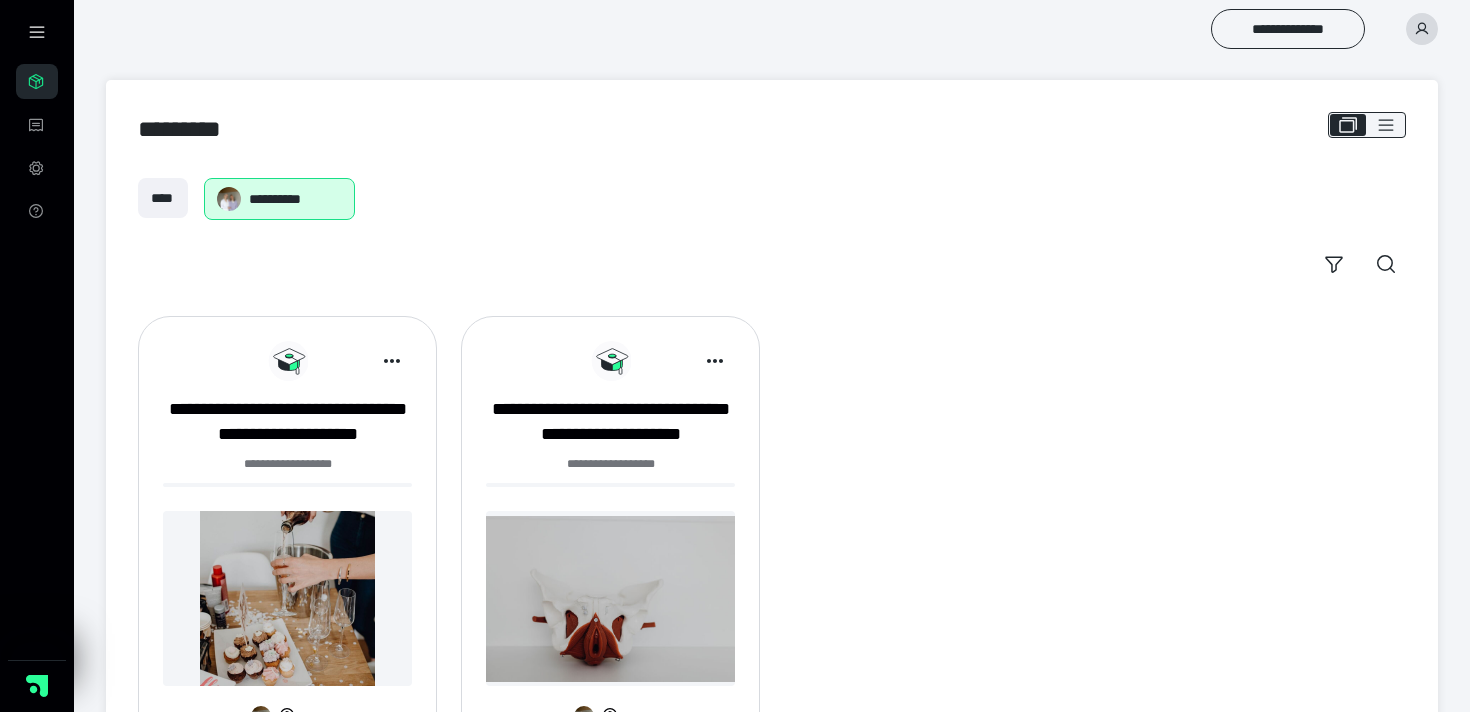 click at bounding box center [1422, 29] 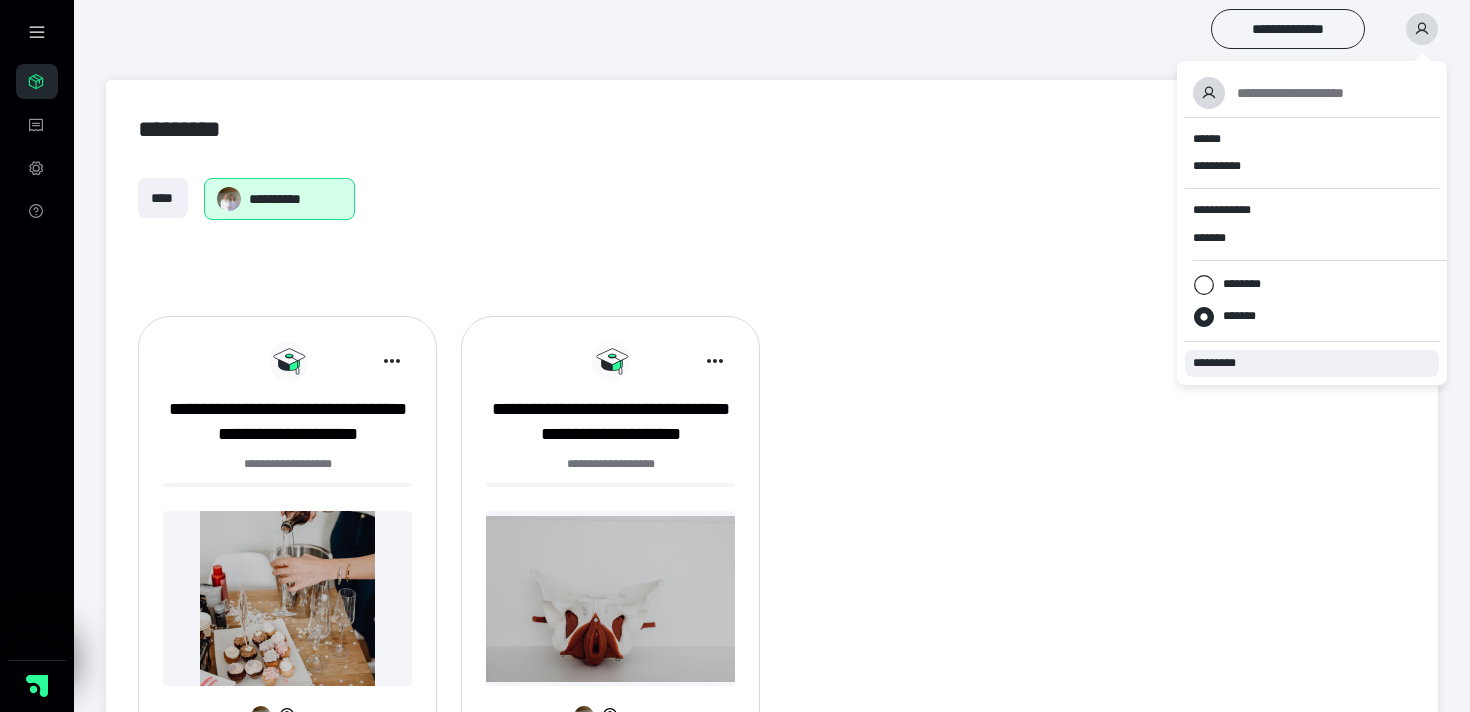 click on "*********" at bounding box center [1223, 363] 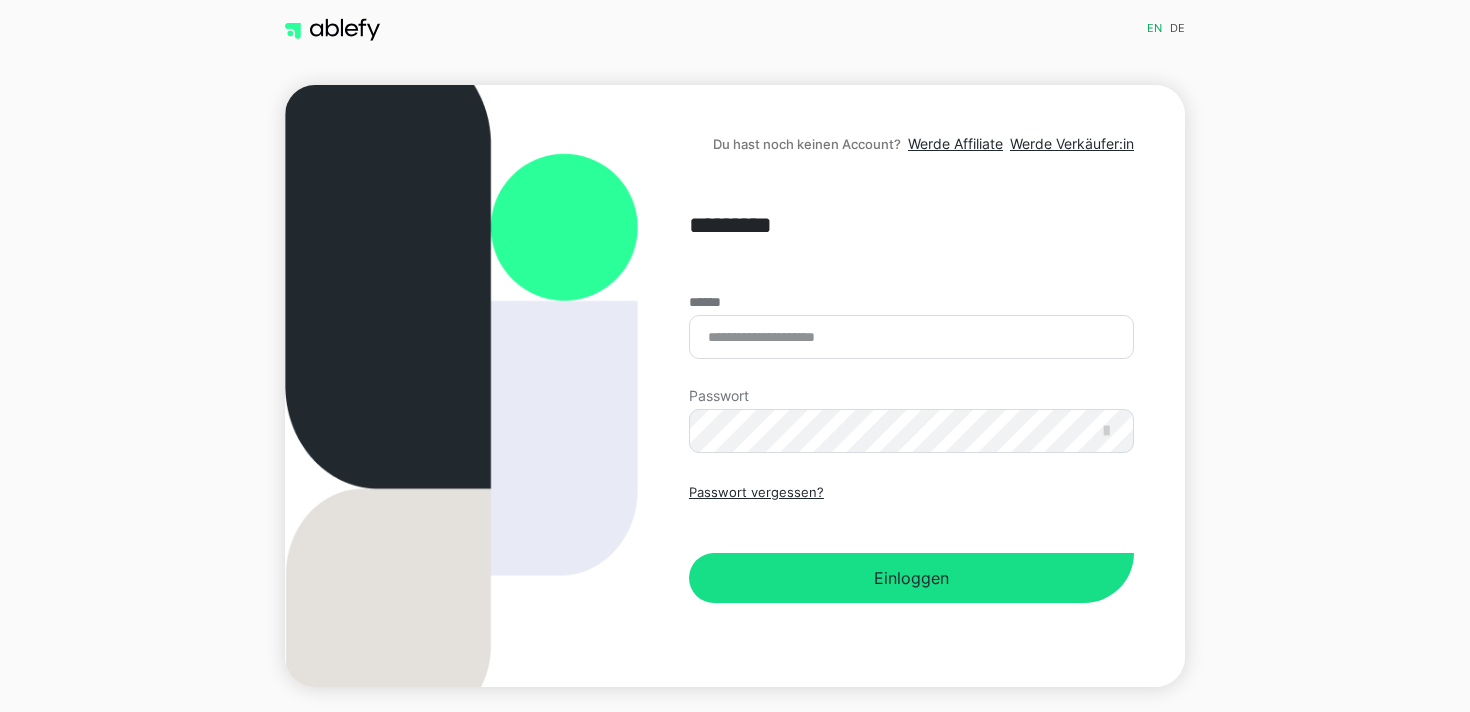 scroll, scrollTop: 0, scrollLeft: 0, axis: both 